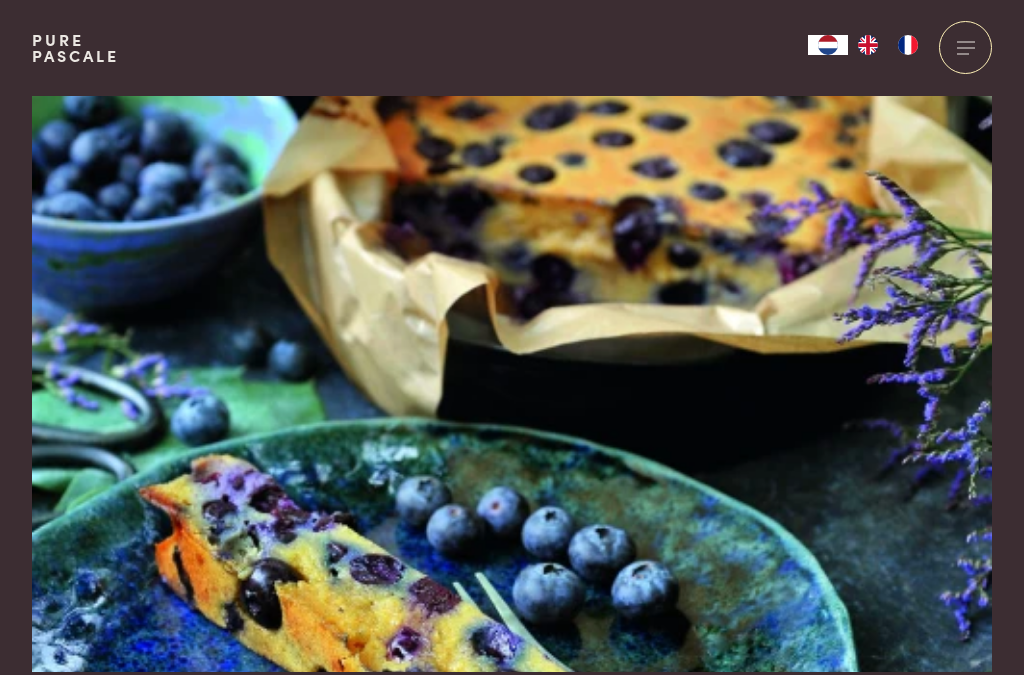 scroll, scrollTop: 0, scrollLeft: 0, axis: both 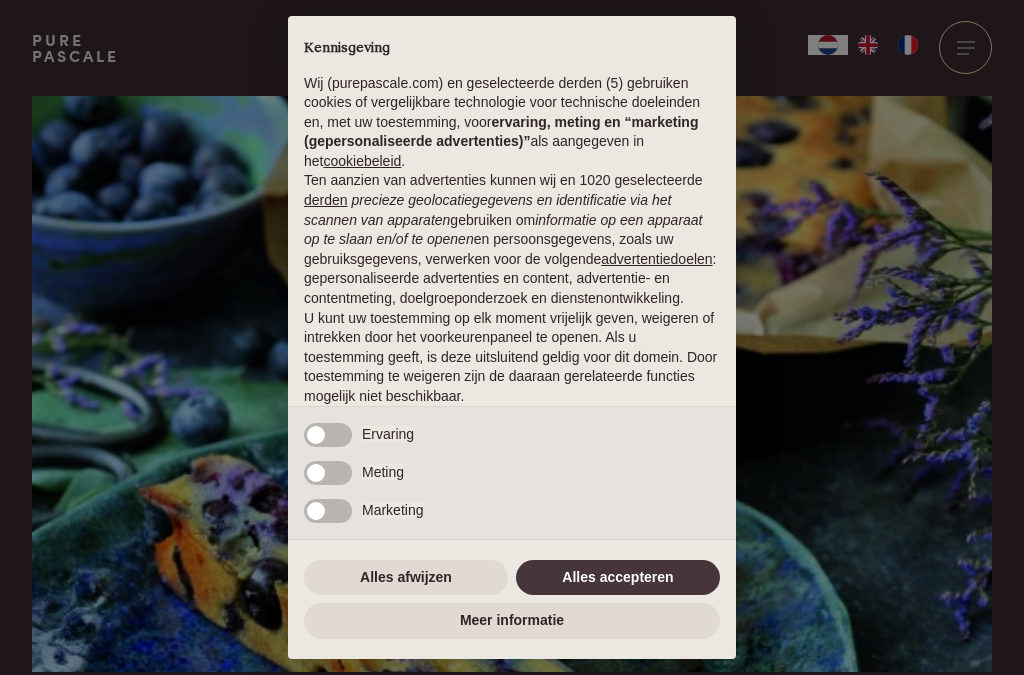 click on "Alles accepteren" at bounding box center (618, 578) 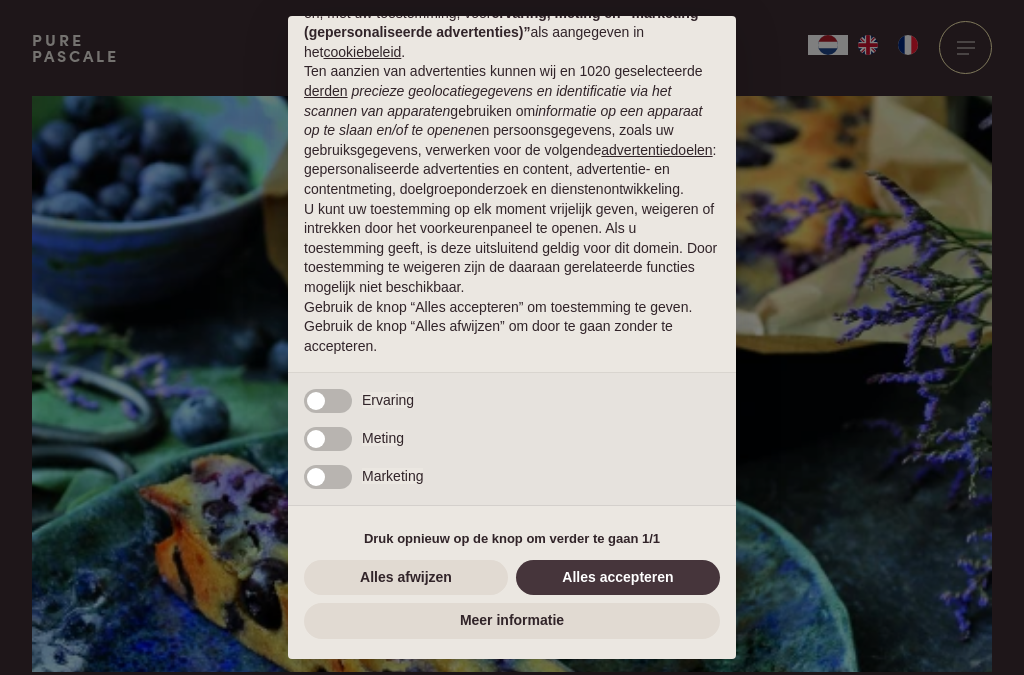 click on "Alles accepteren" at bounding box center [618, 578] 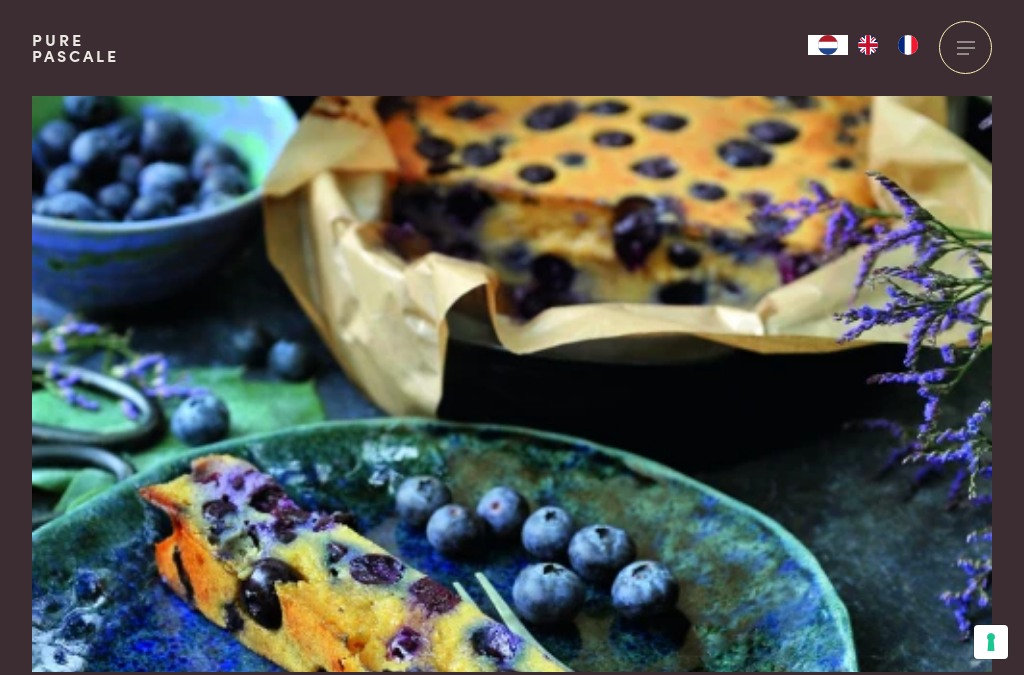 click at bounding box center [512, 384] 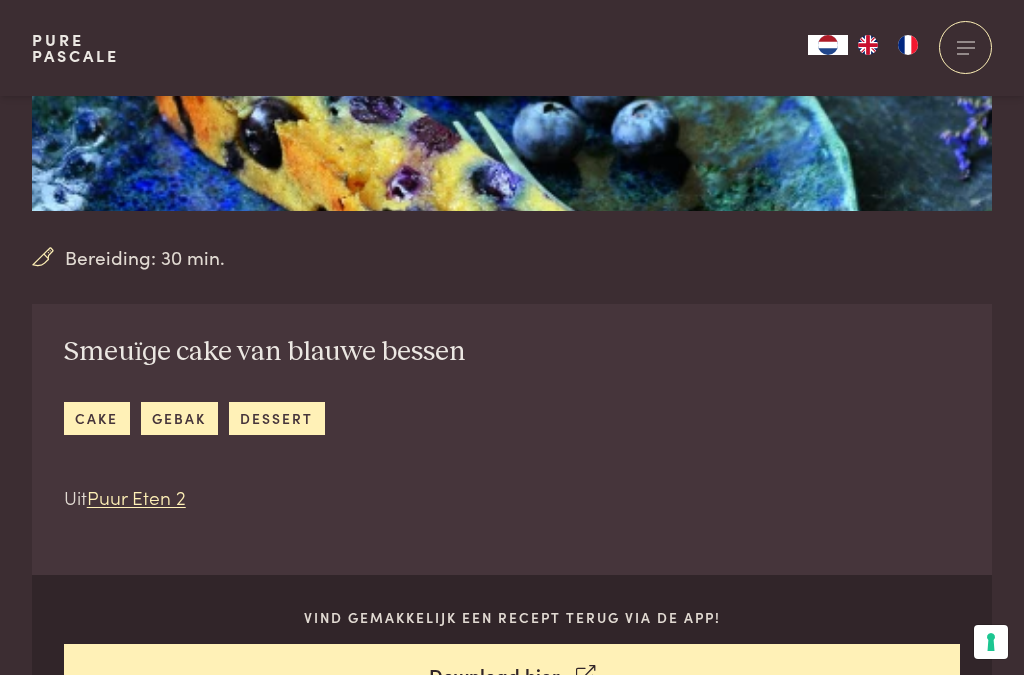 scroll, scrollTop: 467, scrollLeft: 0, axis: vertical 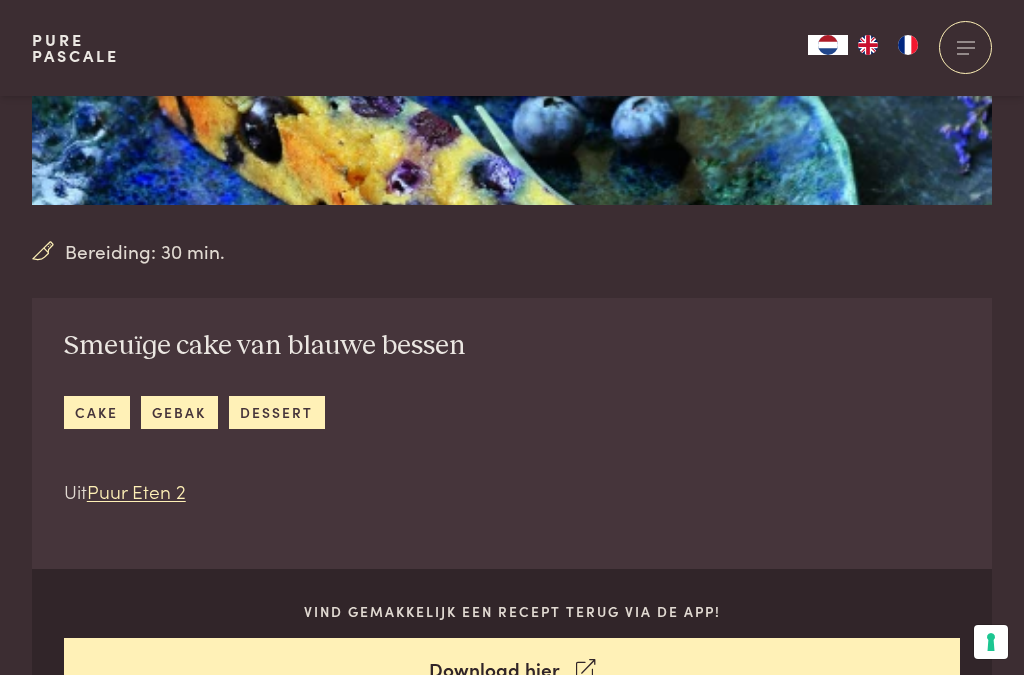 click on "Download hier" at bounding box center [512, 669] 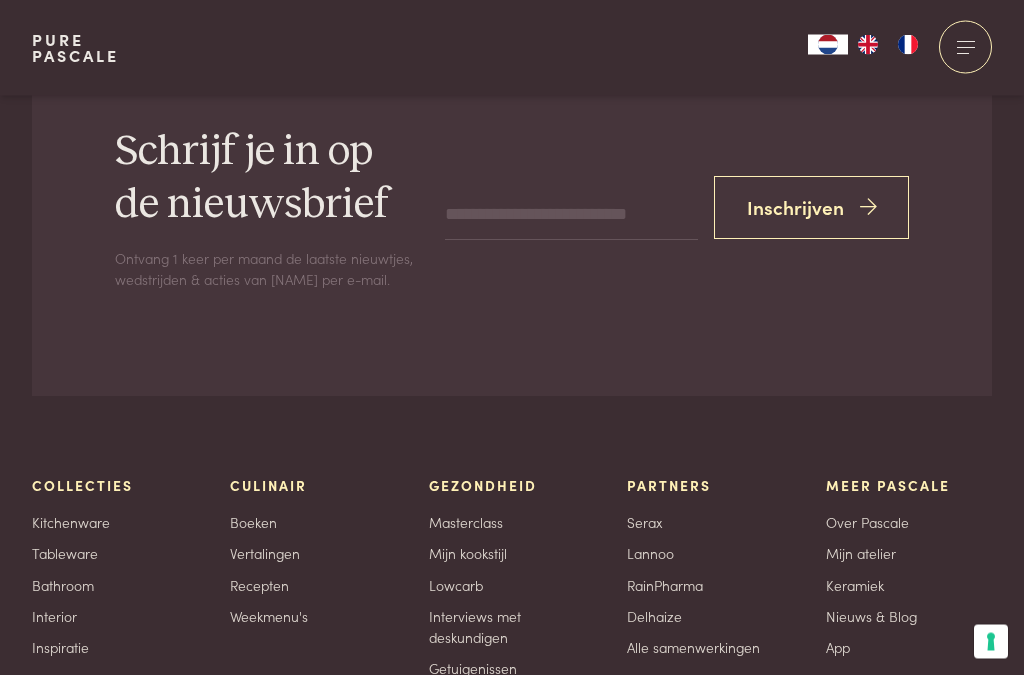 scroll, scrollTop: 2856, scrollLeft: 0, axis: vertical 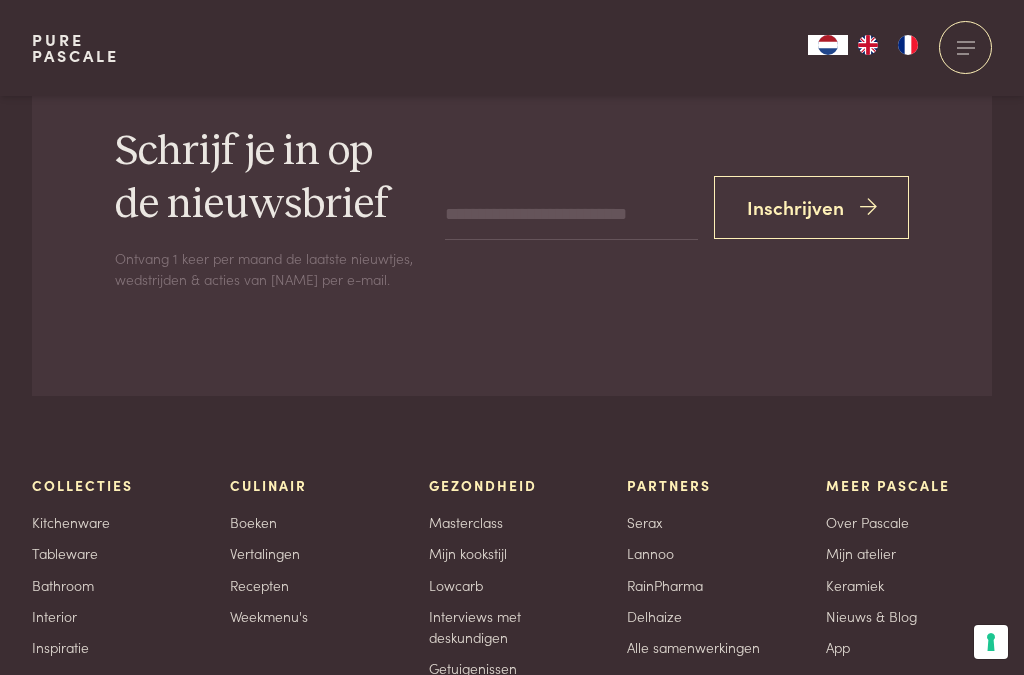 click at bounding box center [140, -347] 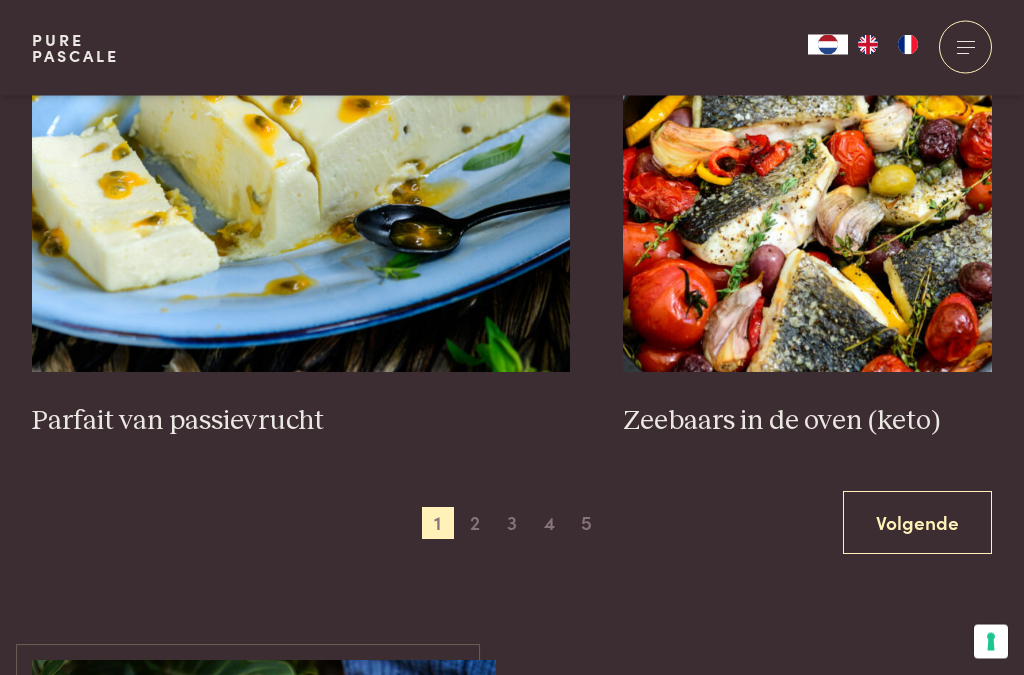 scroll, scrollTop: 3607, scrollLeft: 0, axis: vertical 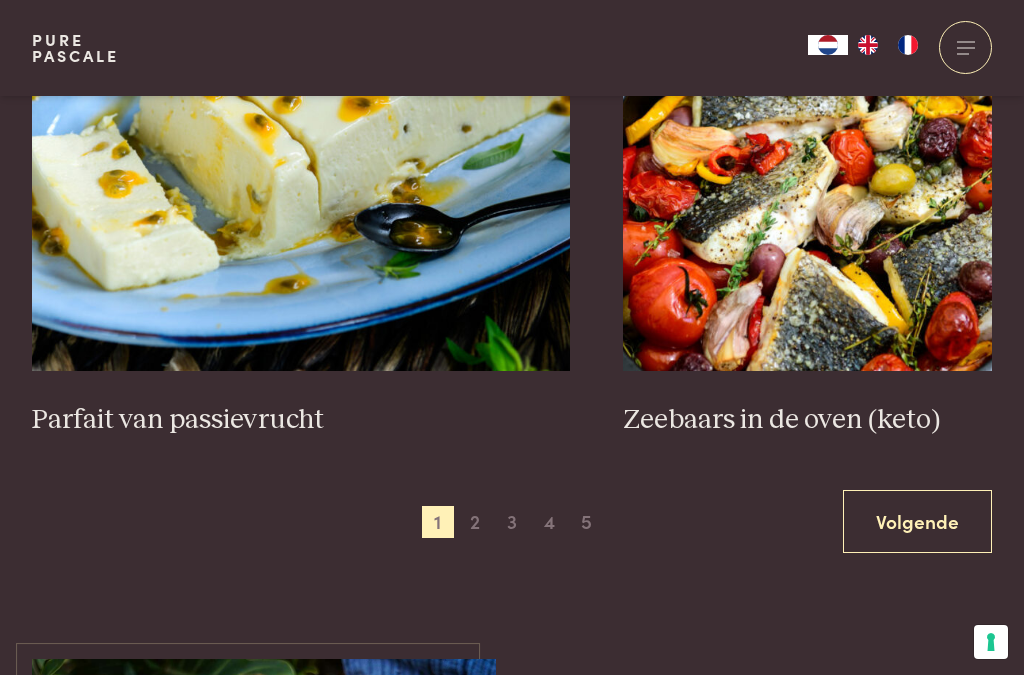 click on "2" at bounding box center (475, 522) 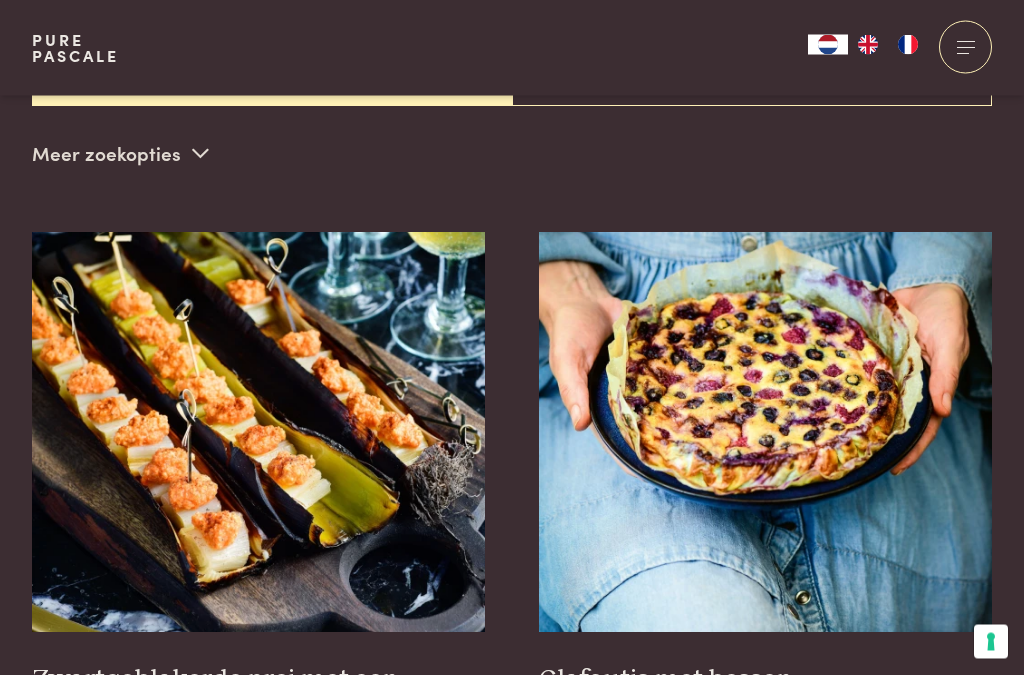scroll, scrollTop: 646, scrollLeft: 0, axis: vertical 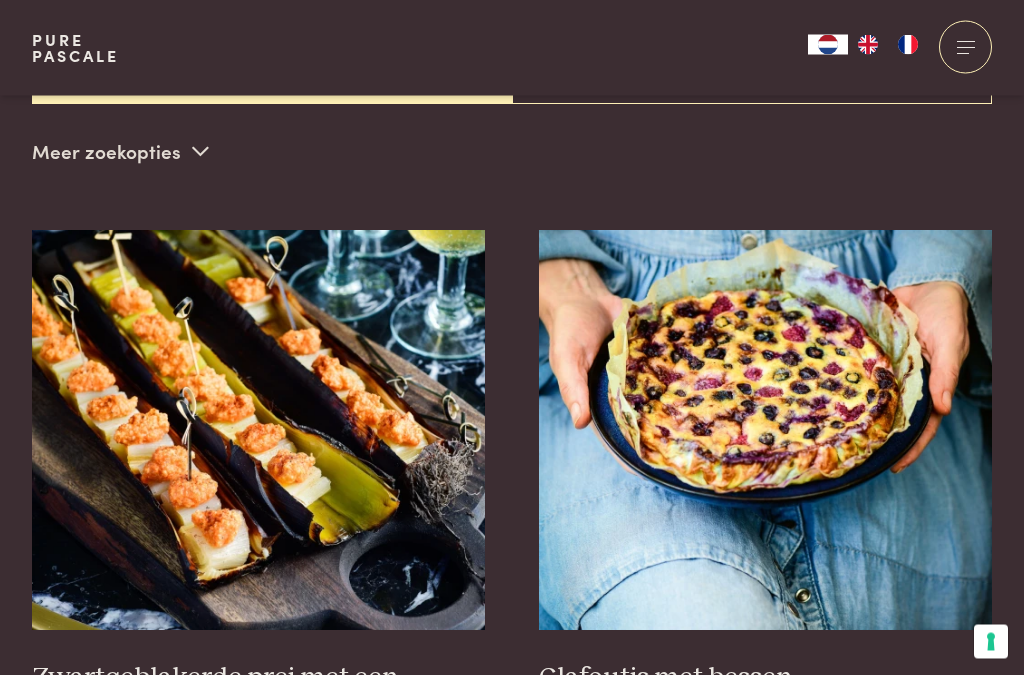 click at bounding box center [766, 431] 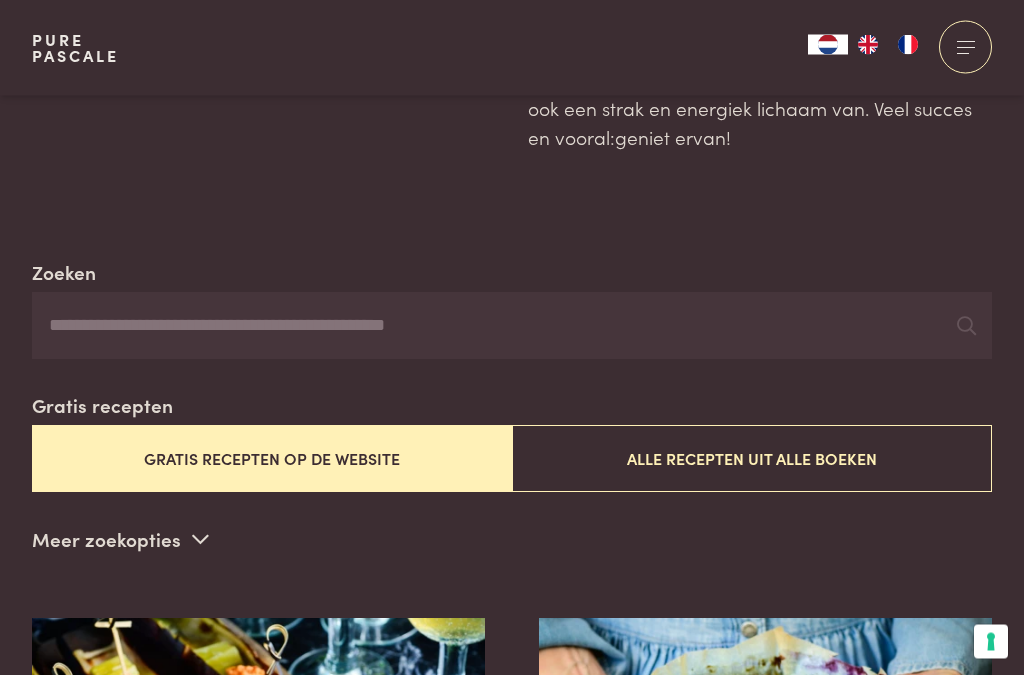 scroll, scrollTop: 0, scrollLeft: 0, axis: both 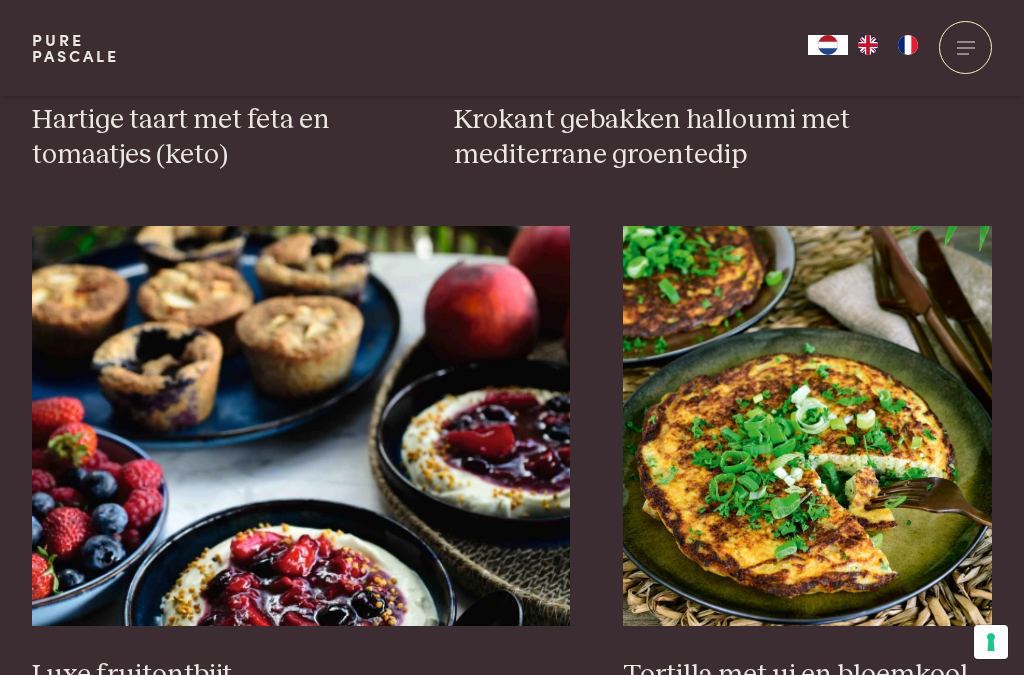click at bounding box center (301, 426) 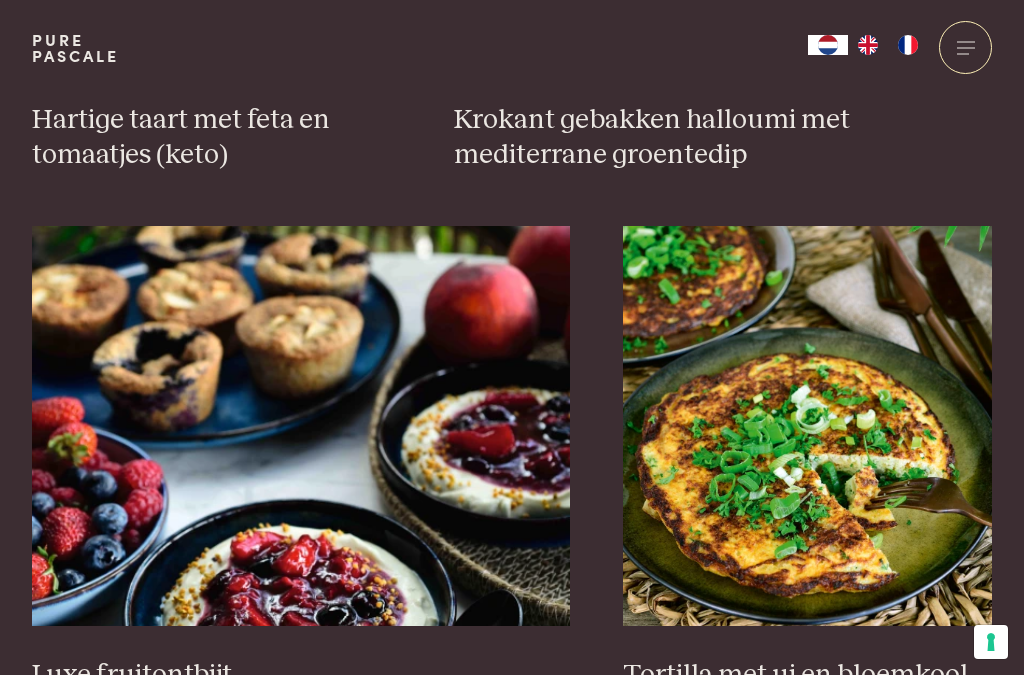 scroll, scrollTop: 0, scrollLeft: 0, axis: both 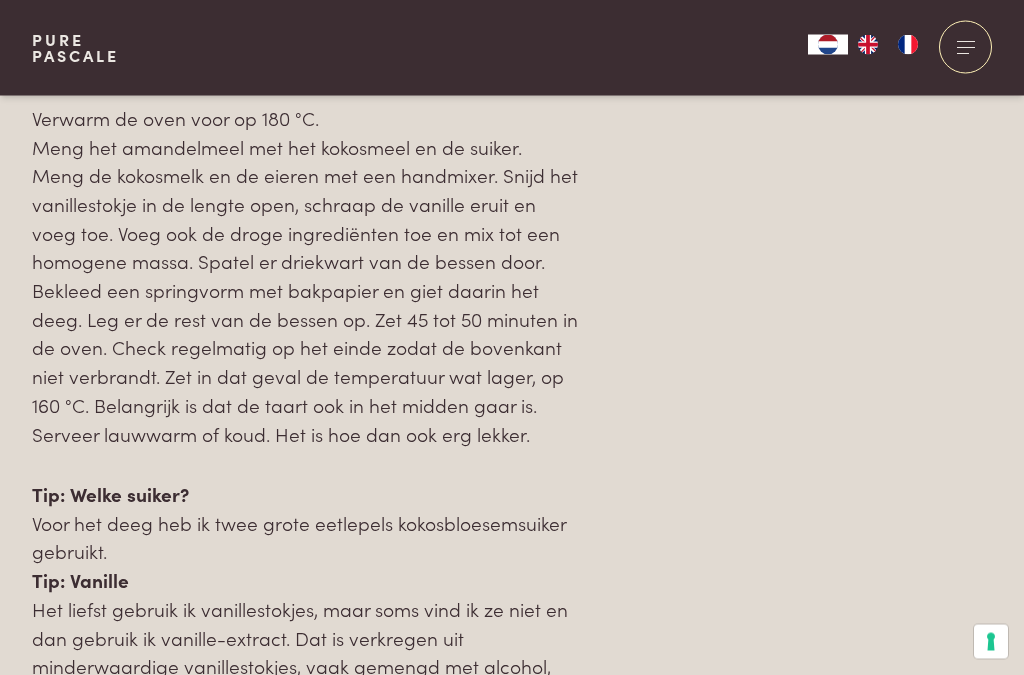 click on "Over dit recept   De originele Franse clafoutis wordt gemaakt met kersen, maar deze versie met frambozen, blauwe bessen en bramen vind ik wel heel speciaal.
Ingrediënten voor
-
2
+
personen
suiker
250 g bessen, gemengd
200 g kokosmelk
3 eieren
20 g amandelmeel
12 g kokosmeel
Bestel online         Gerecht delen" at bounding box center [512, 0] 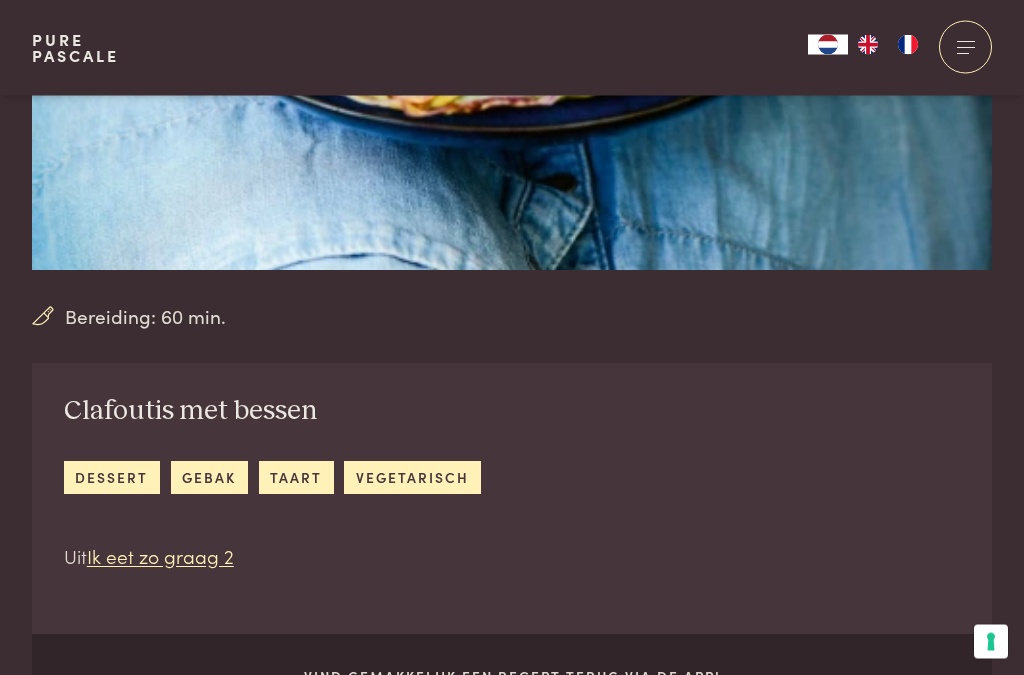 scroll, scrollTop: 0, scrollLeft: 0, axis: both 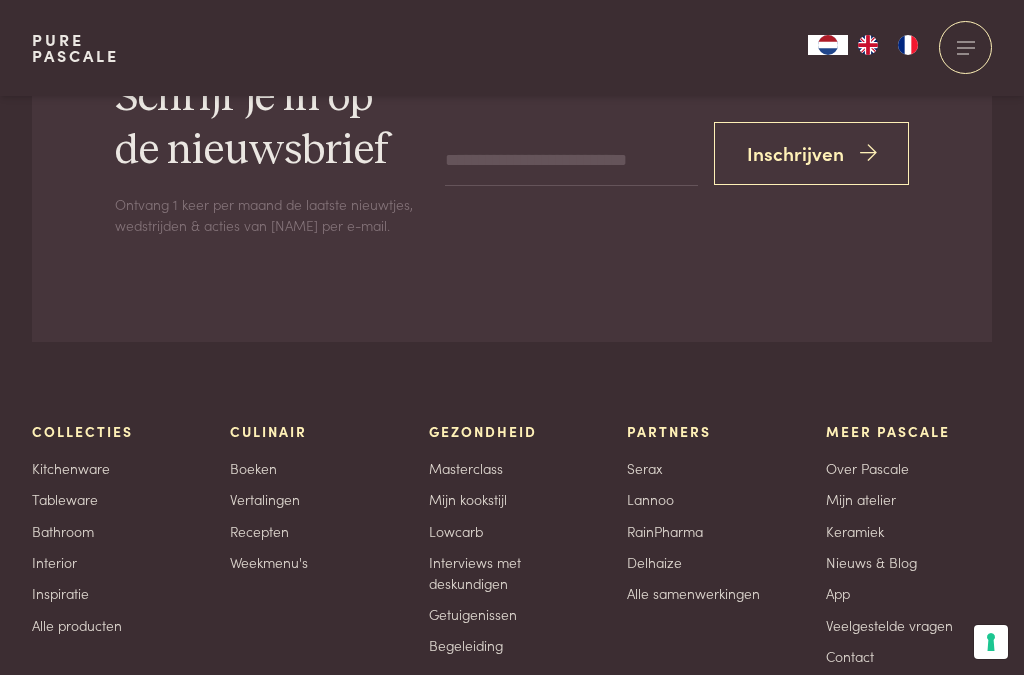 click at bounding box center (636, -401) 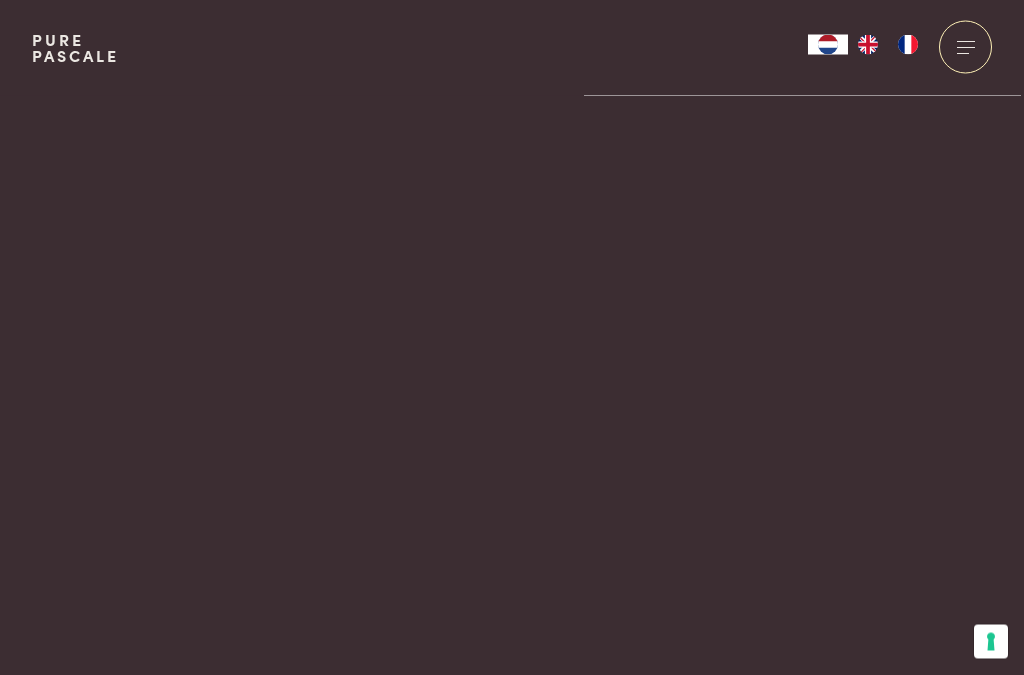 scroll, scrollTop: 0, scrollLeft: 0, axis: both 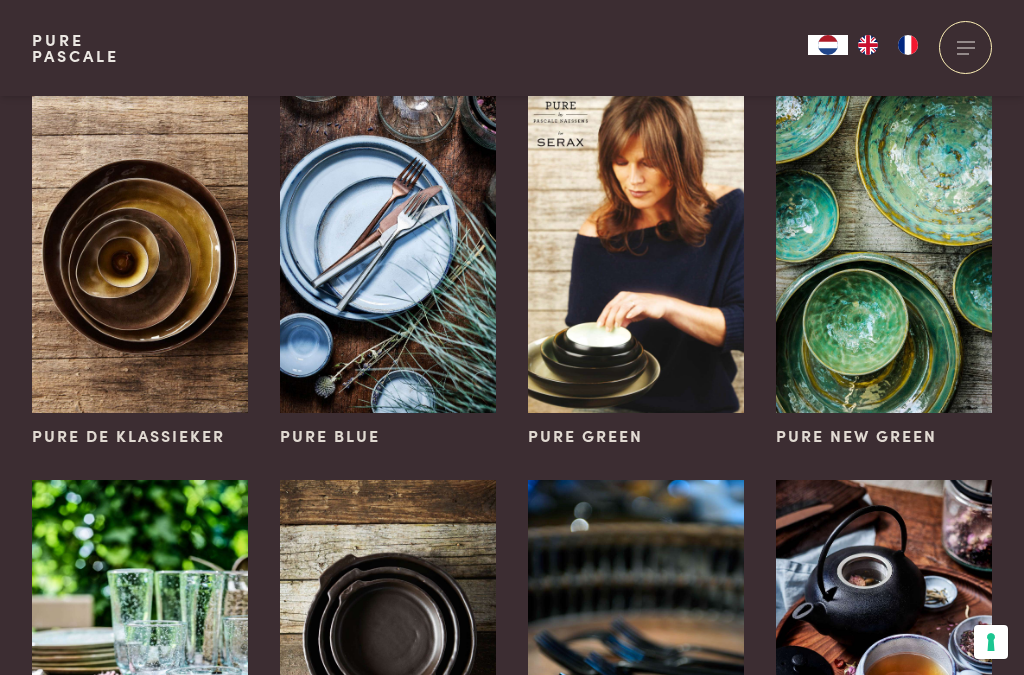 click on "Pure New Green" at bounding box center [884, 436] 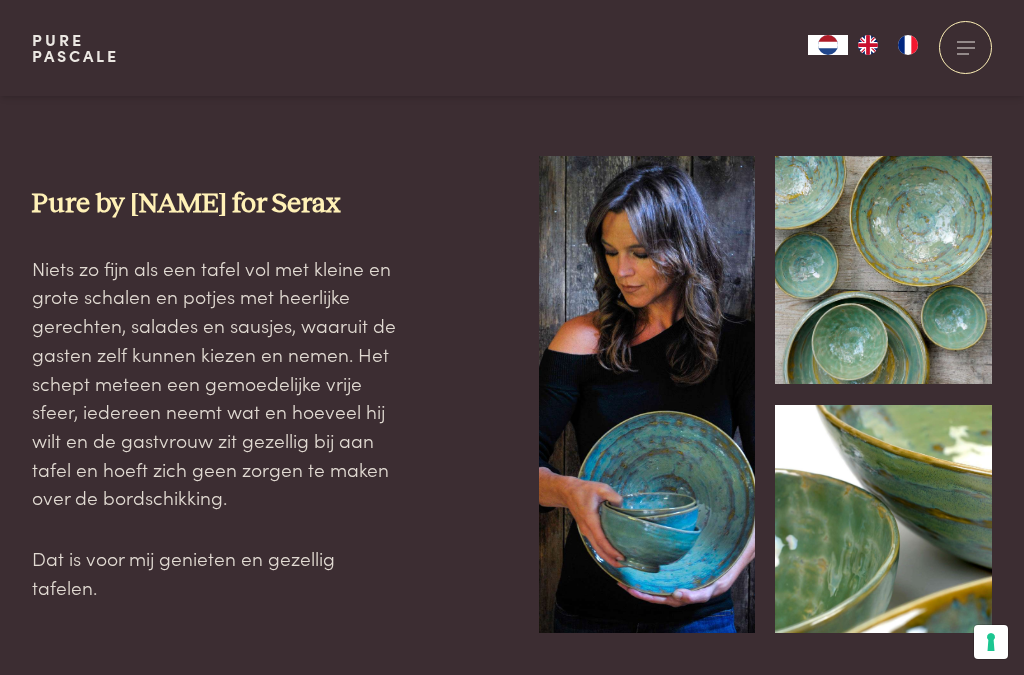 scroll, scrollTop: 554, scrollLeft: 0, axis: vertical 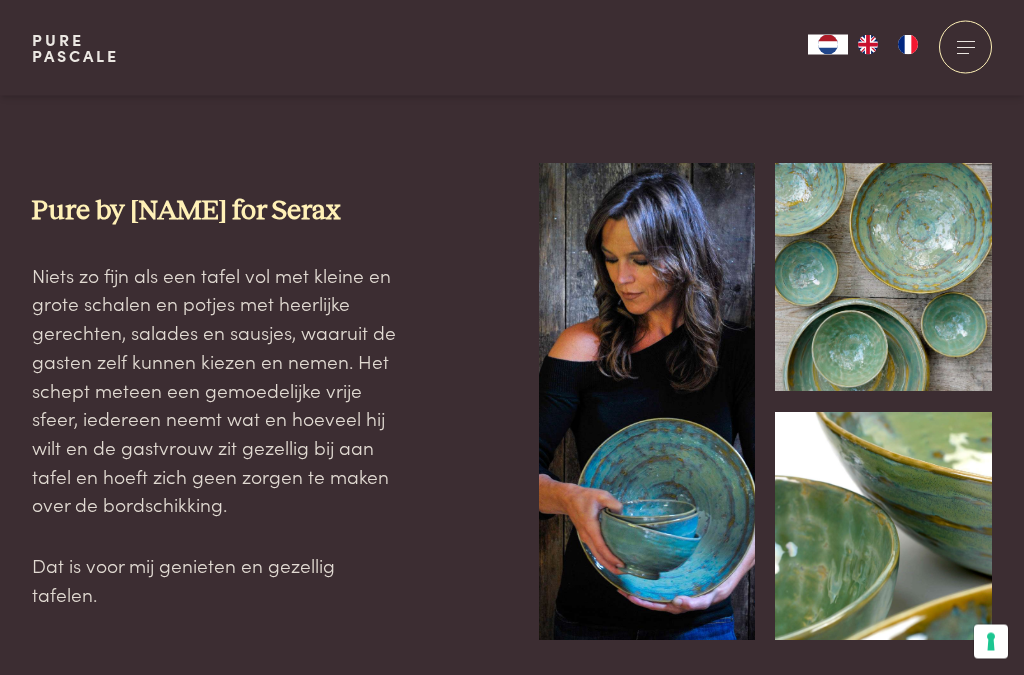click at bounding box center (647, 403) 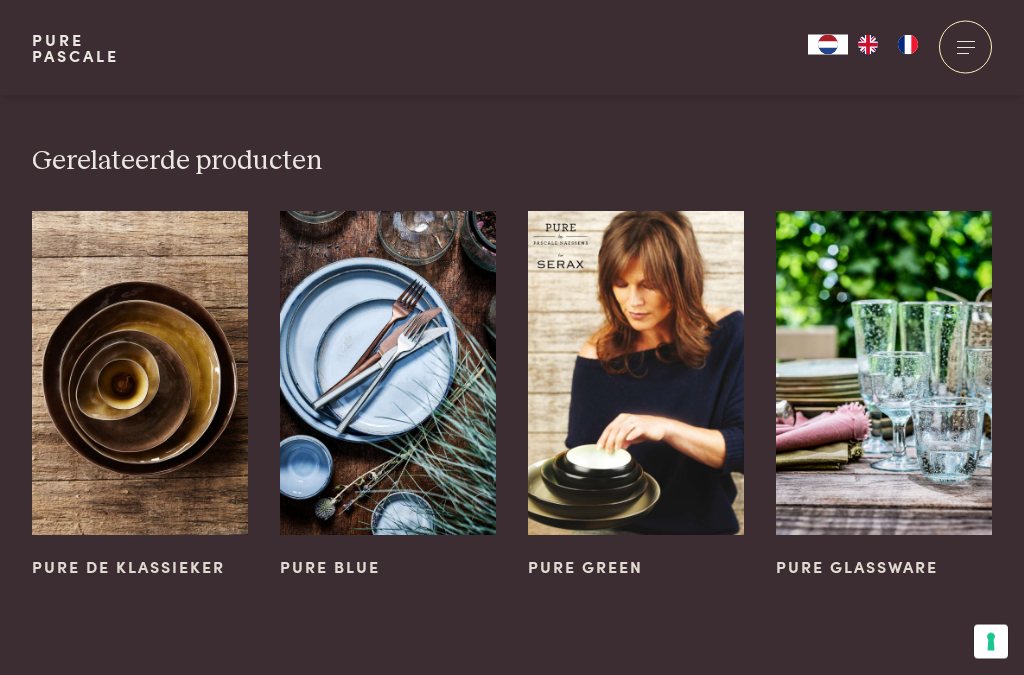 scroll, scrollTop: 1157, scrollLeft: 0, axis: vertical 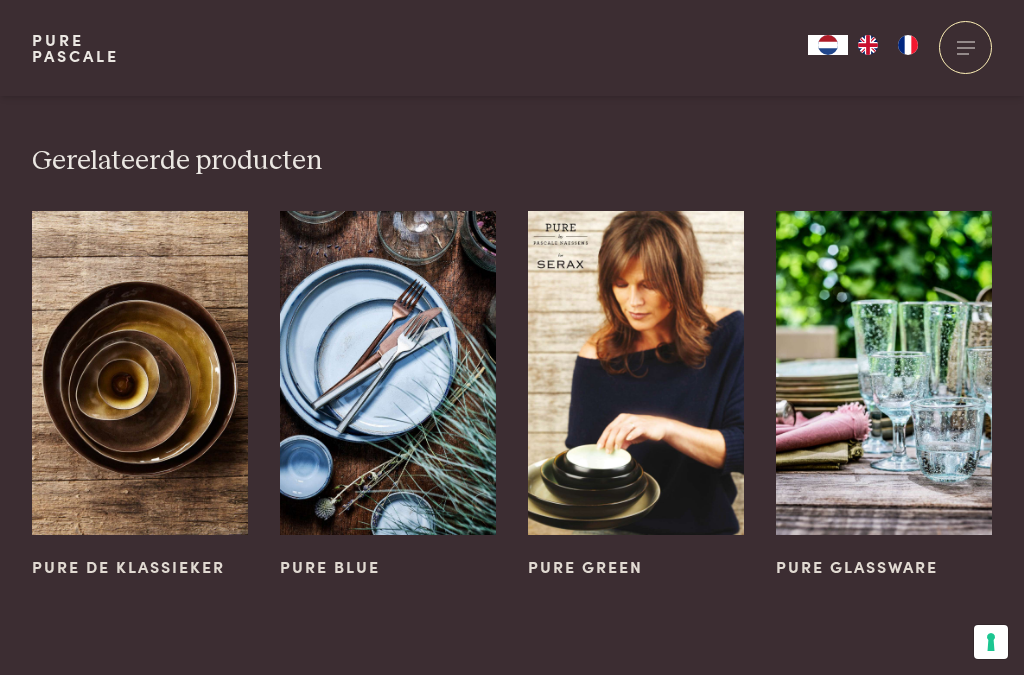 click at bounding box center (388, 373) 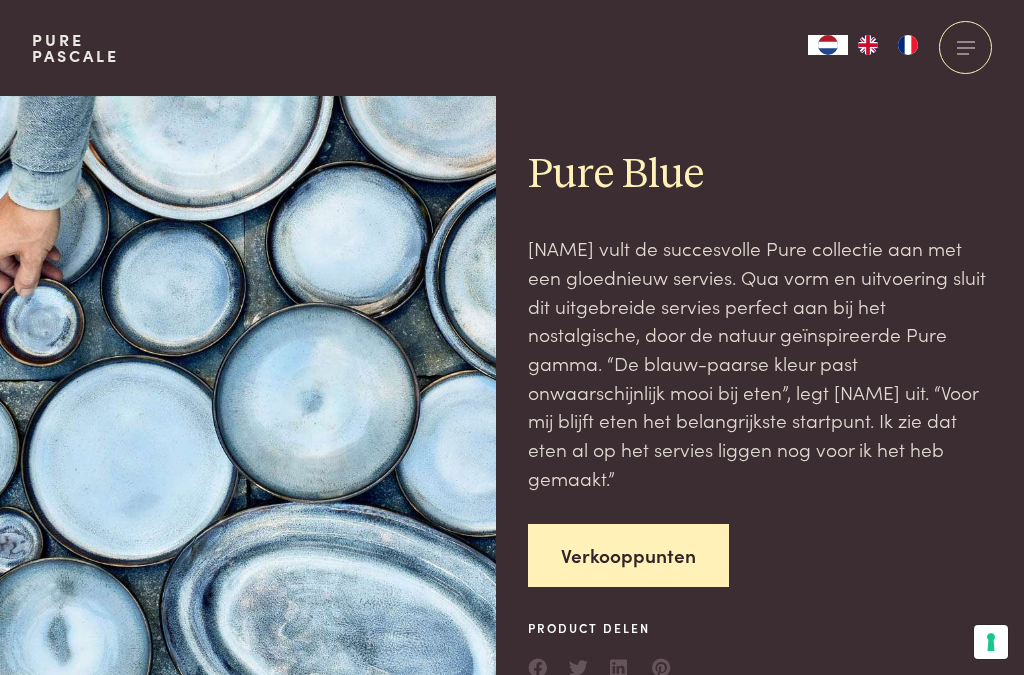 scroll, scrollTop: 0, scrollLeft: 0, axis: both 